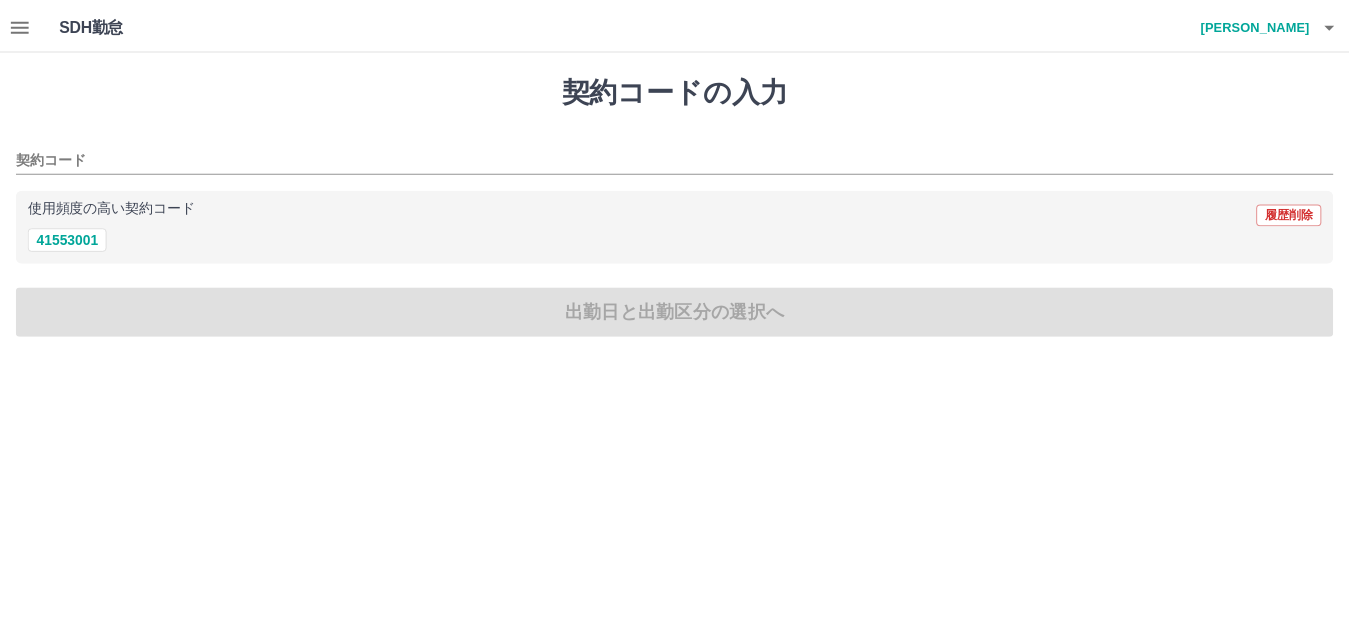 scroll, scrollTop: 0, scrollLeft: 0, axis: both 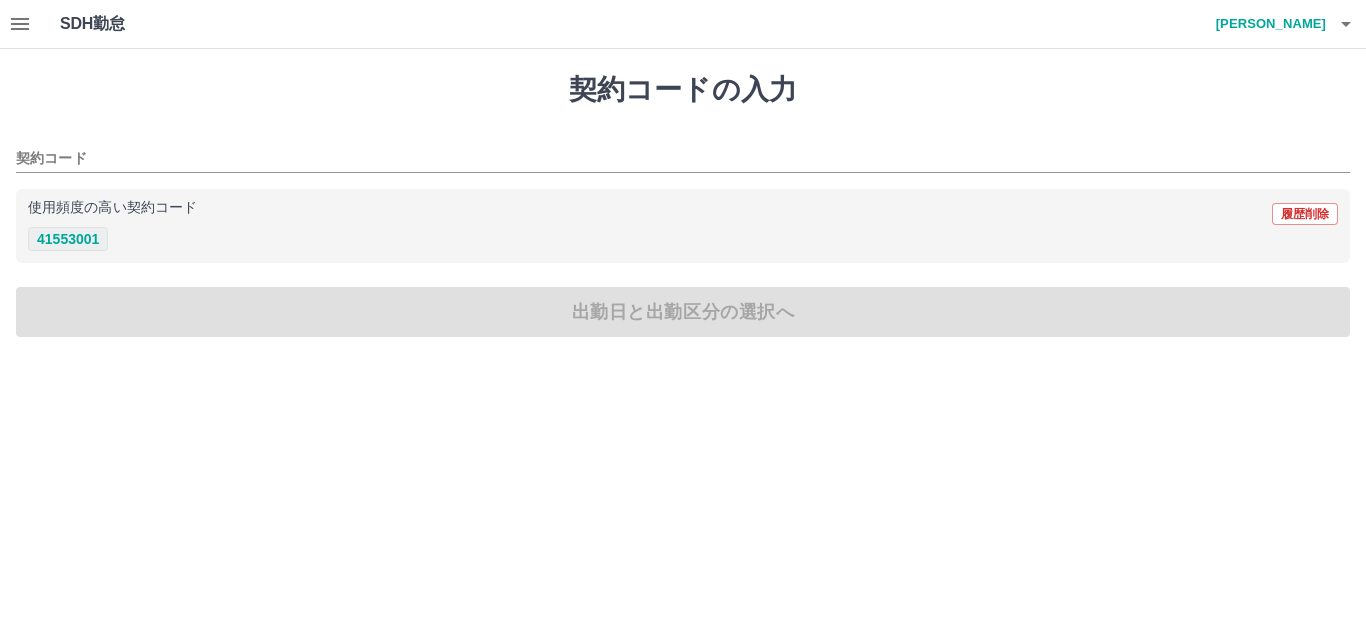 click on "41553001" at bounding box center (68, 239) 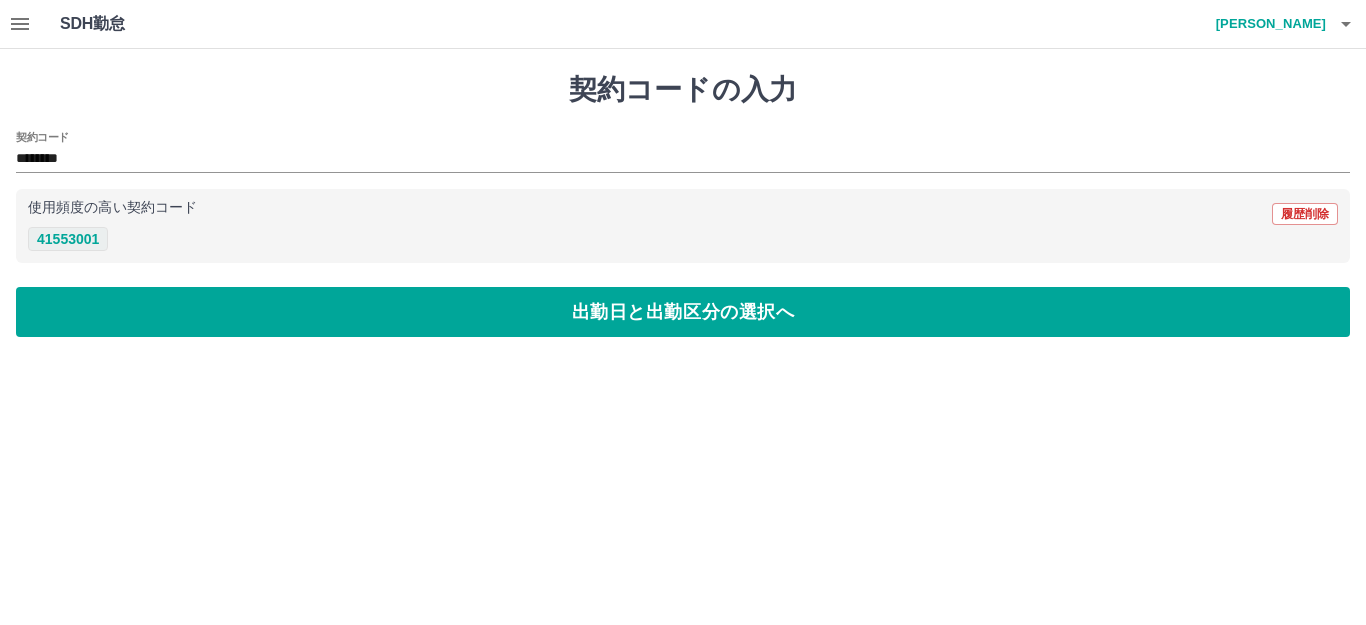 type on "********" 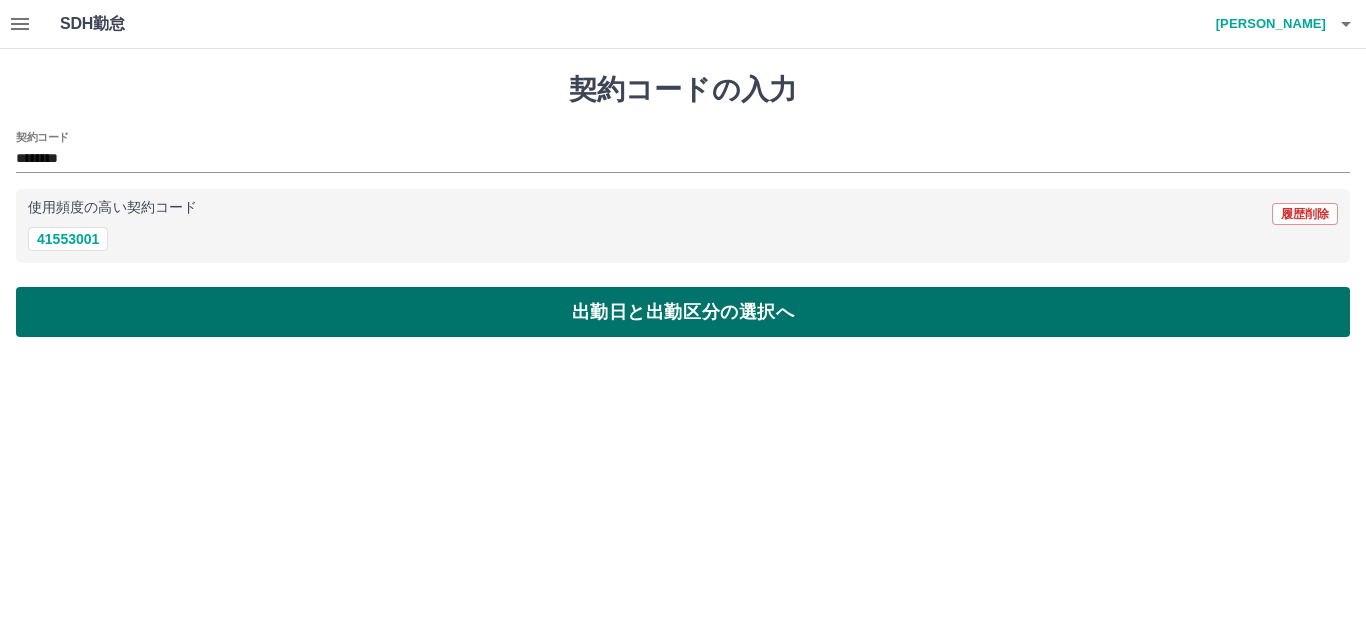click on "出勤日と出勤区分の選択へ" at bounding box center [683, 312] 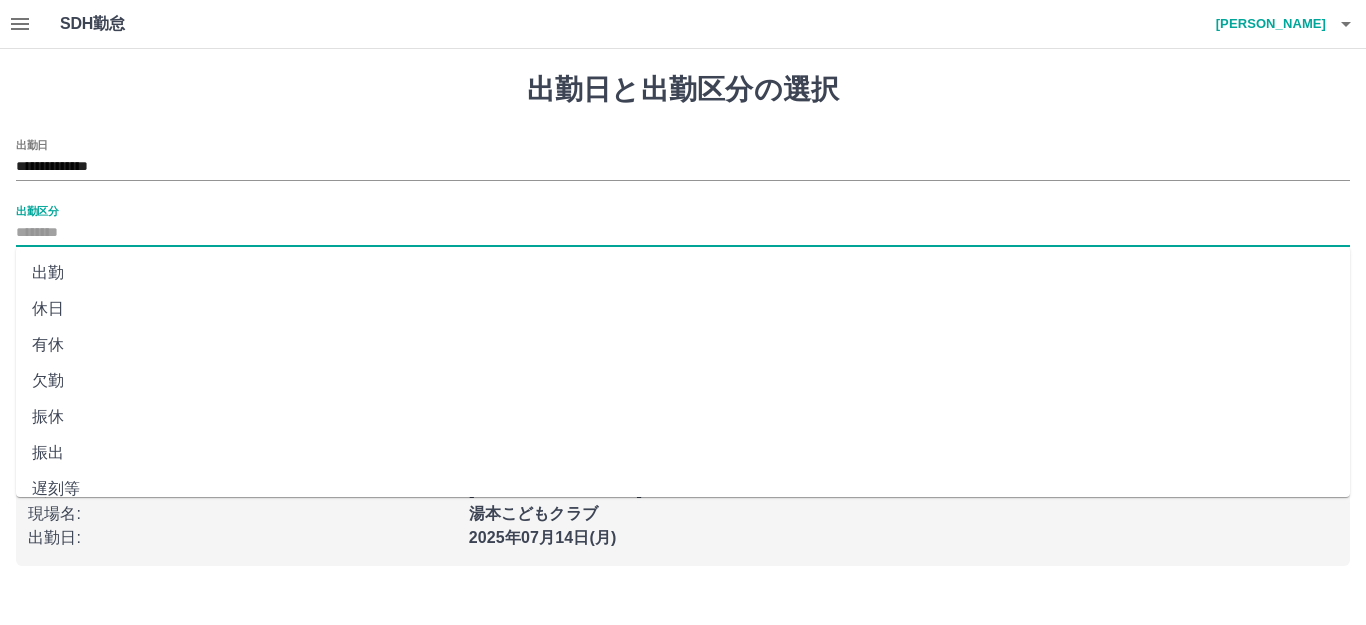 click on "出勤区分" at bounding box center (683, 233) 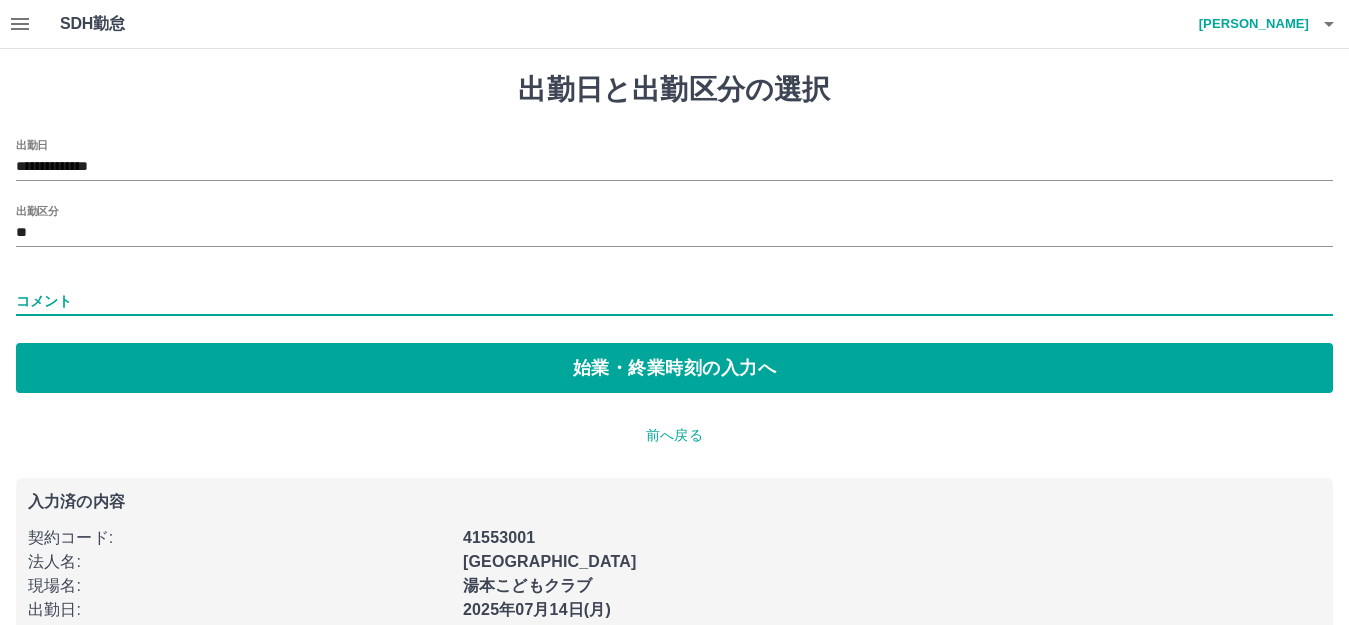 click on "コメント" at bounding box center (674, 301) 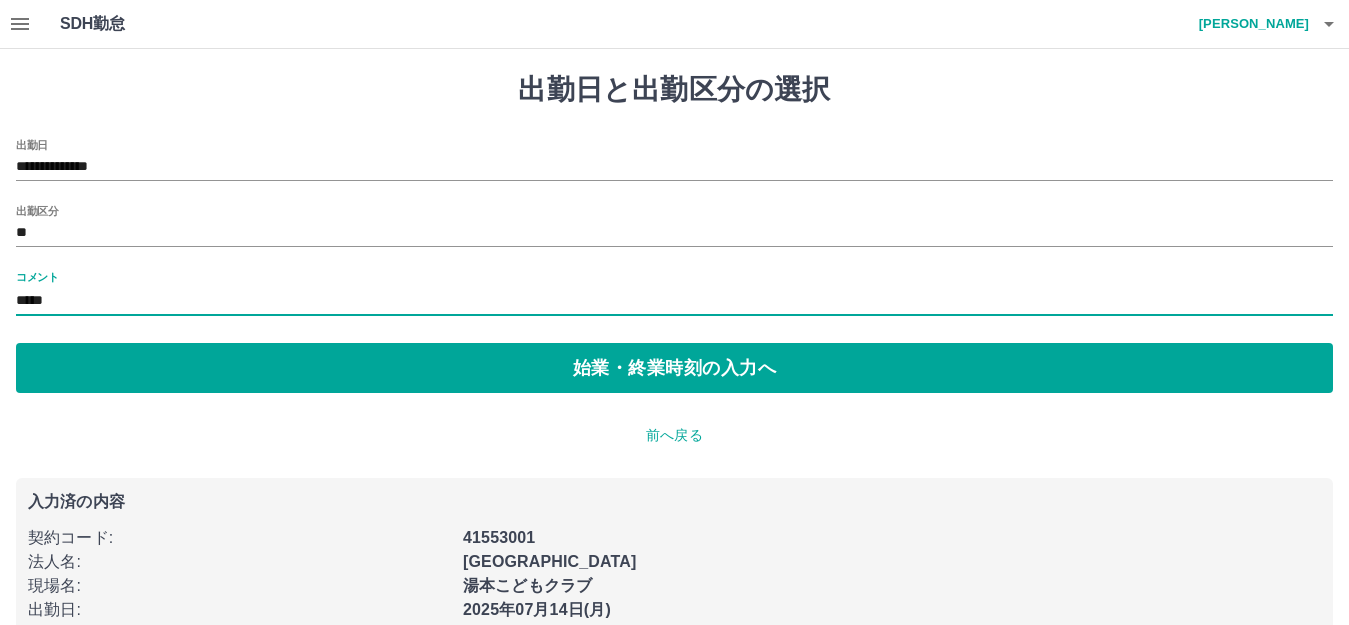 click on "*****" at bounding box center [674, 301] 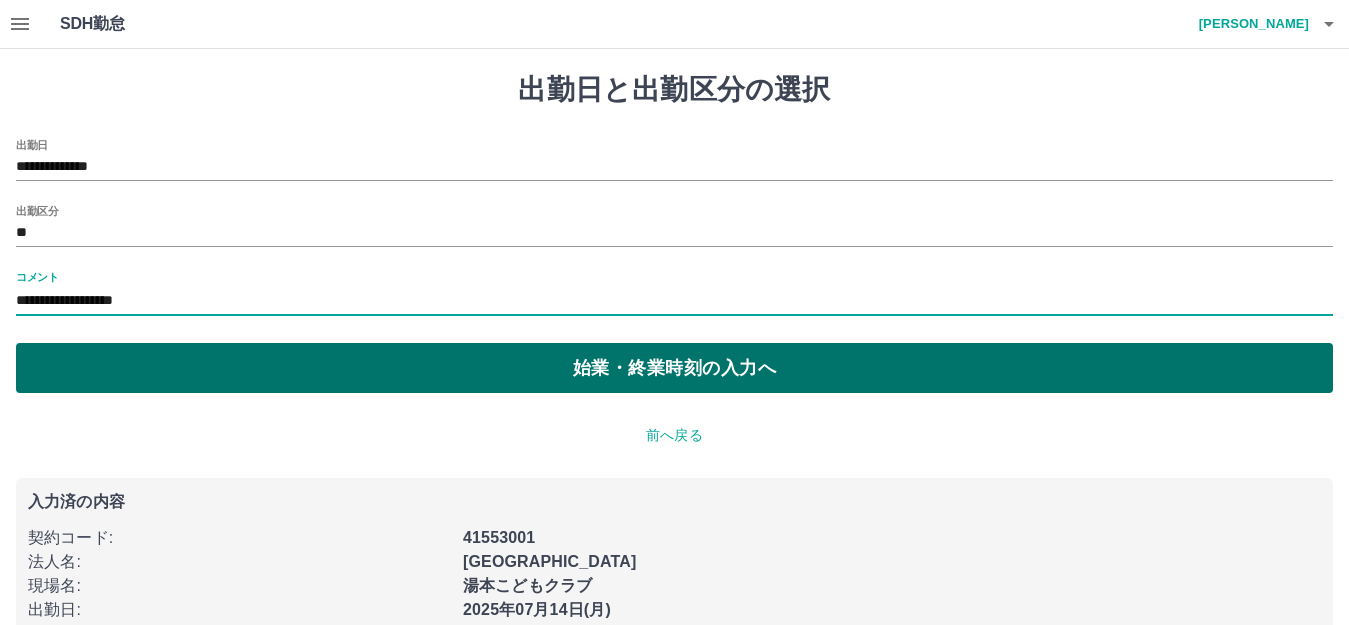 type on "**********" 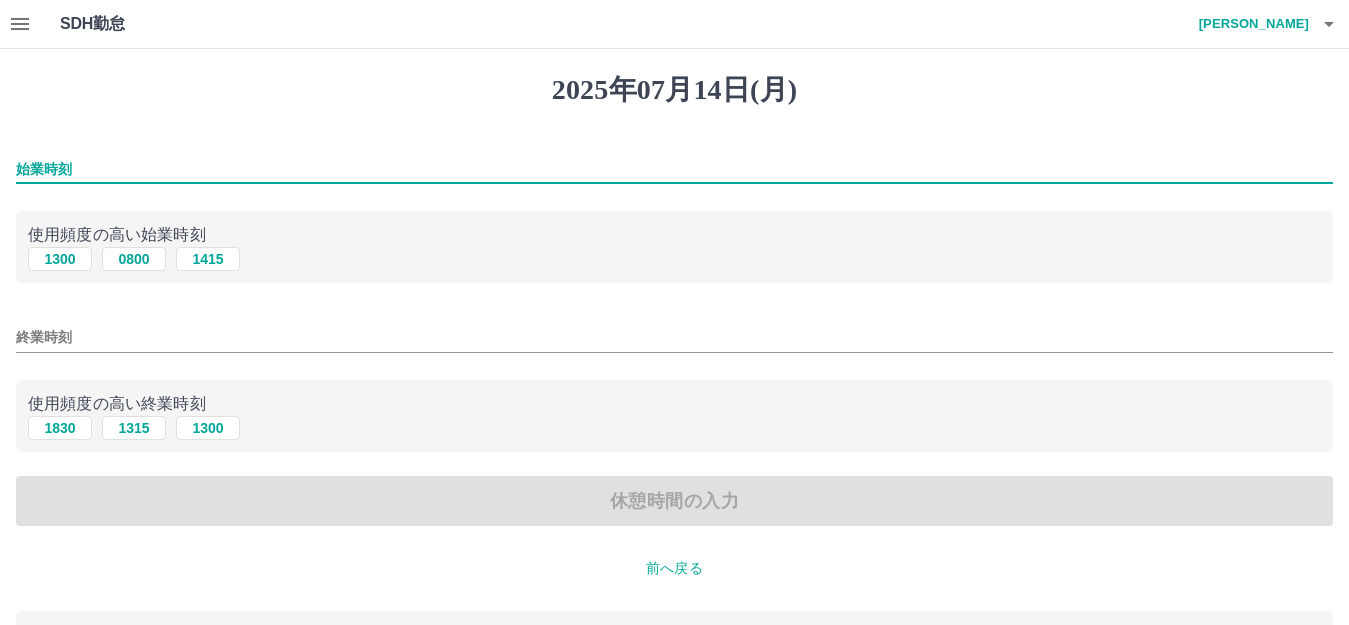 click on "始業時刻" at bounding box center [674, 169] 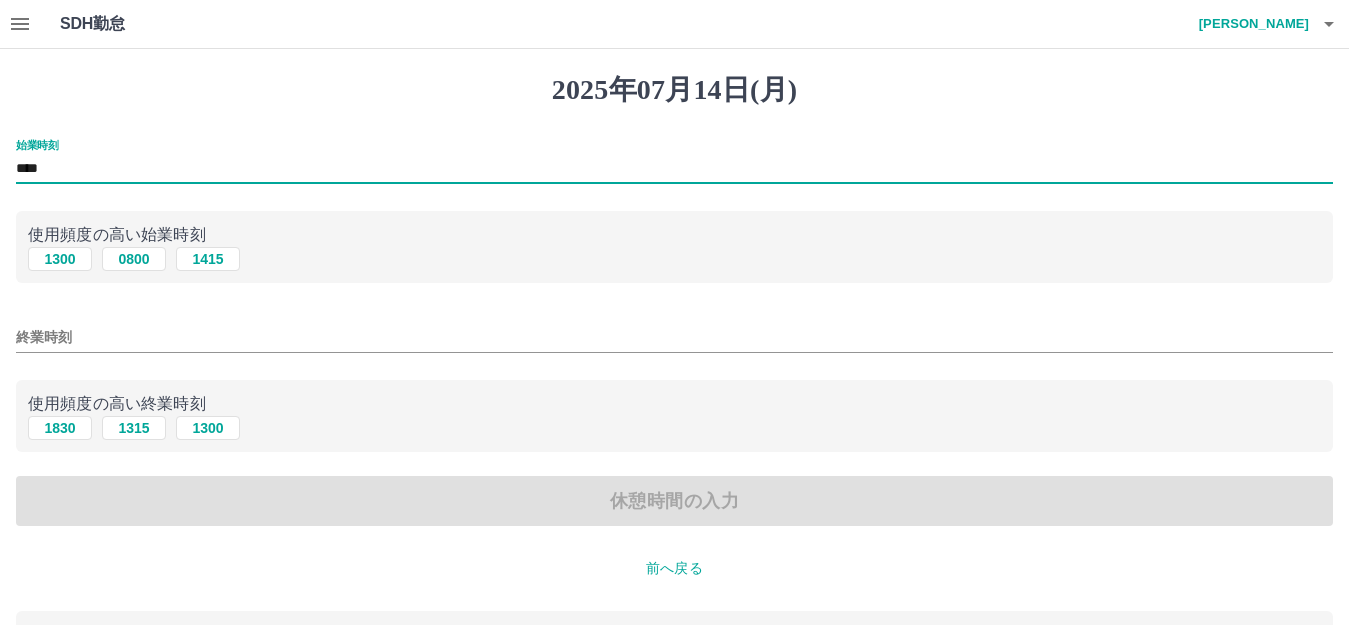 type on "****" 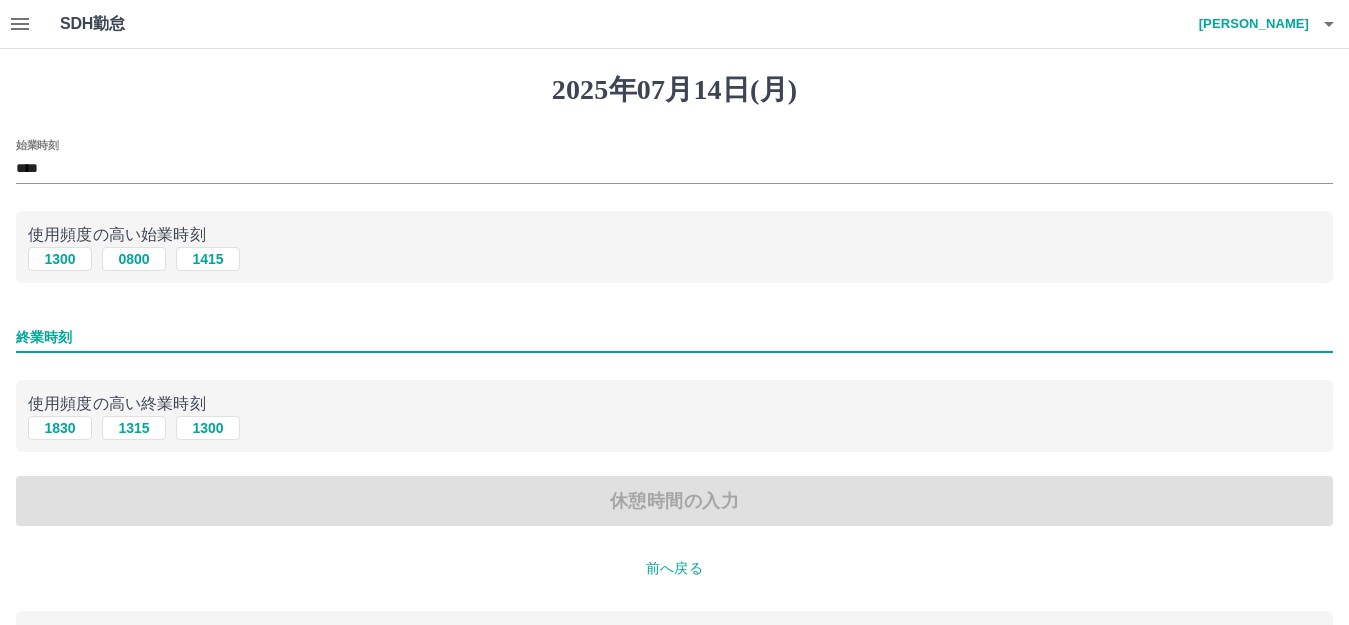 click on "終業時刻" at bounding box center (674, 337) 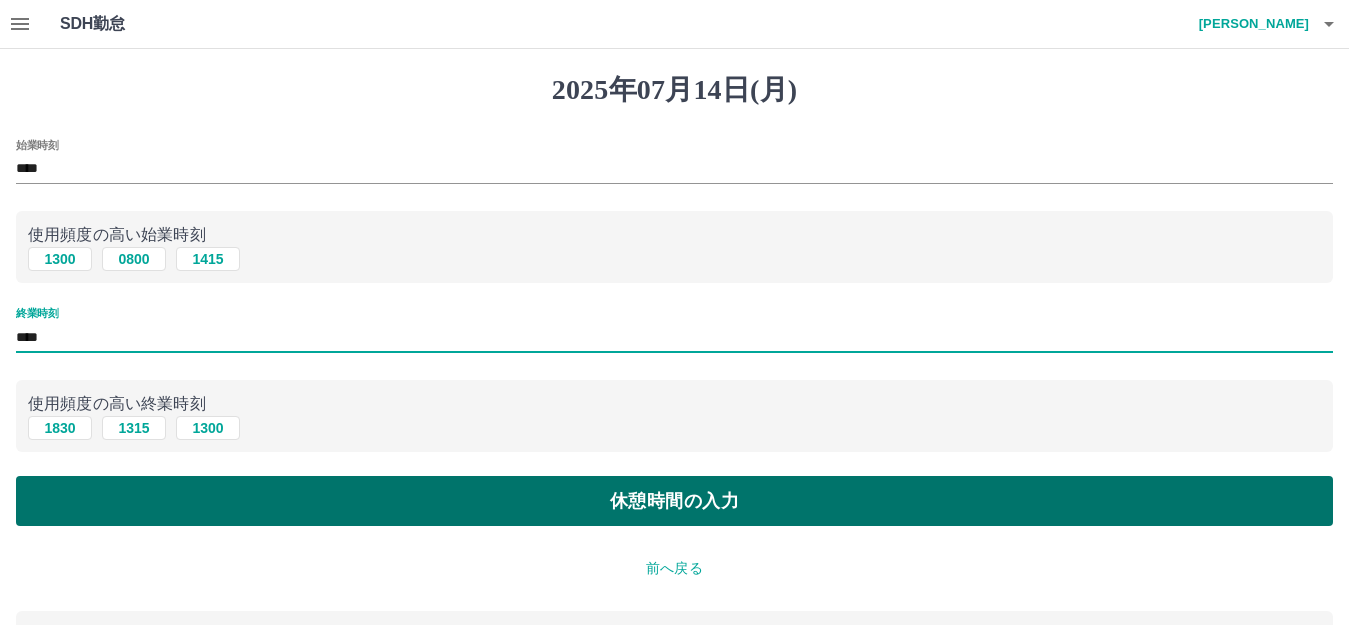 type on "****" 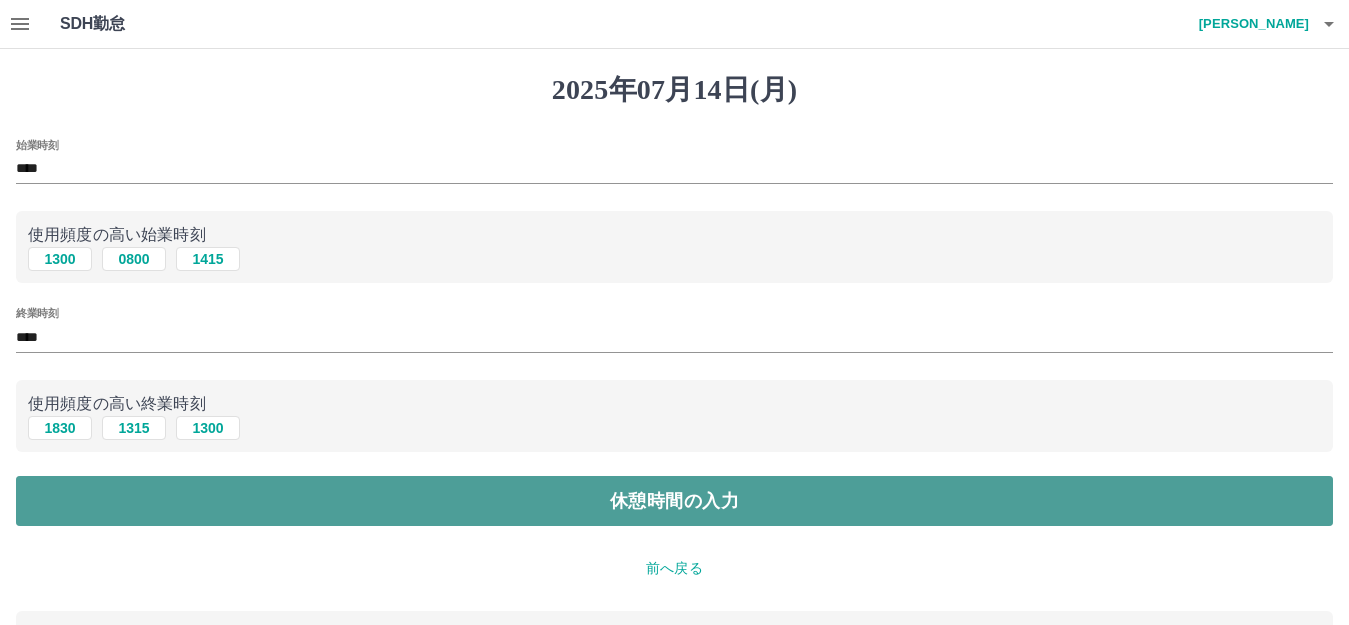 click on "休憩時間の入力" at bounding box center (674, 501) 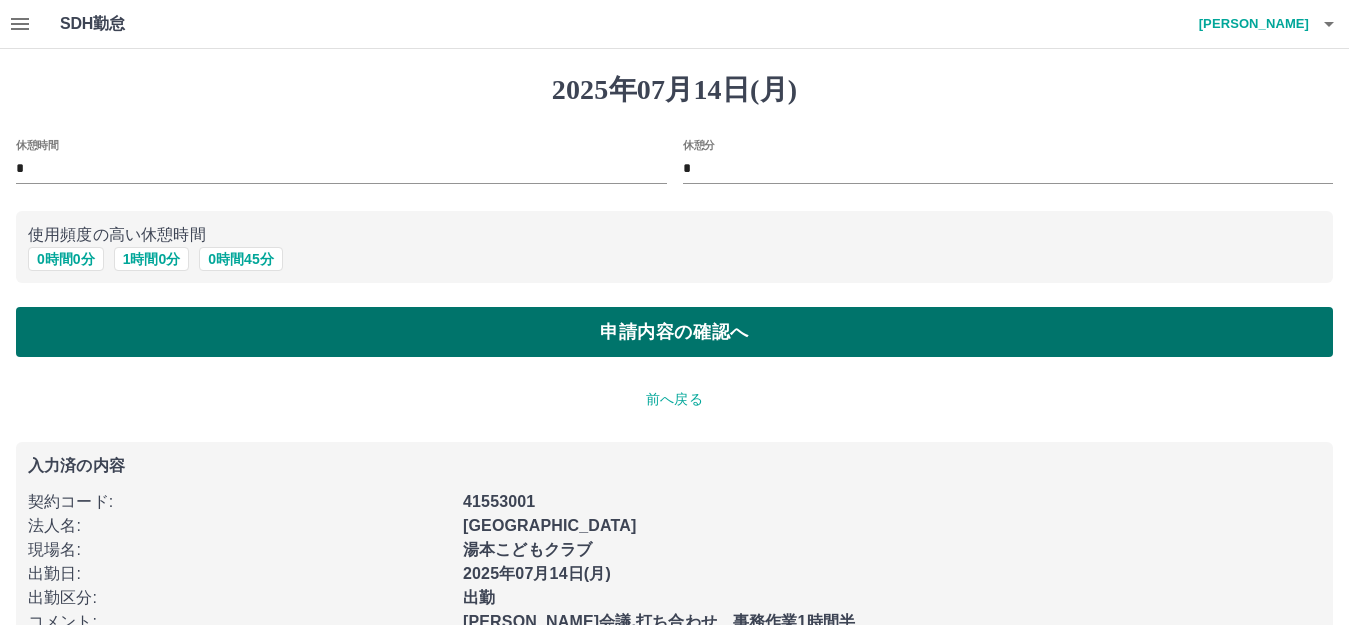 click on "申請内容の確認へ" at bounding box center (674, 332) 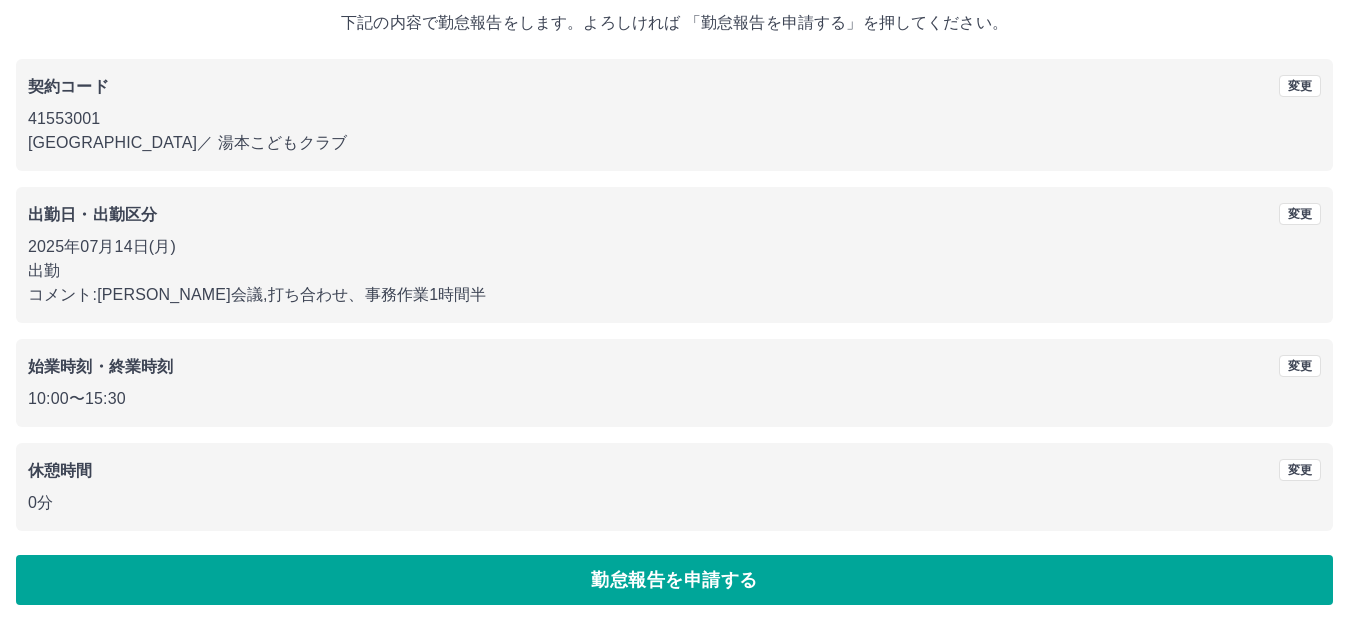 scroll, scrollTop: 124, scrollLeft: 0, axis: vertical 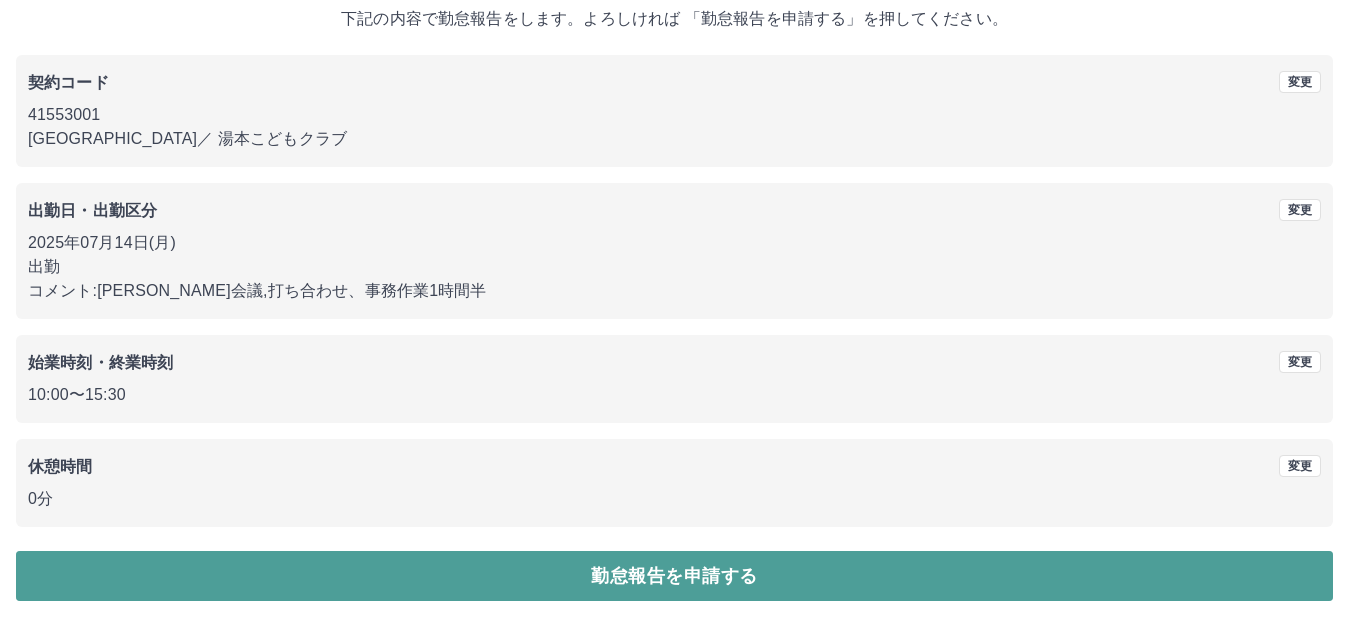 click on "勤怠報告を申請する" at bounding box center [674, 576] 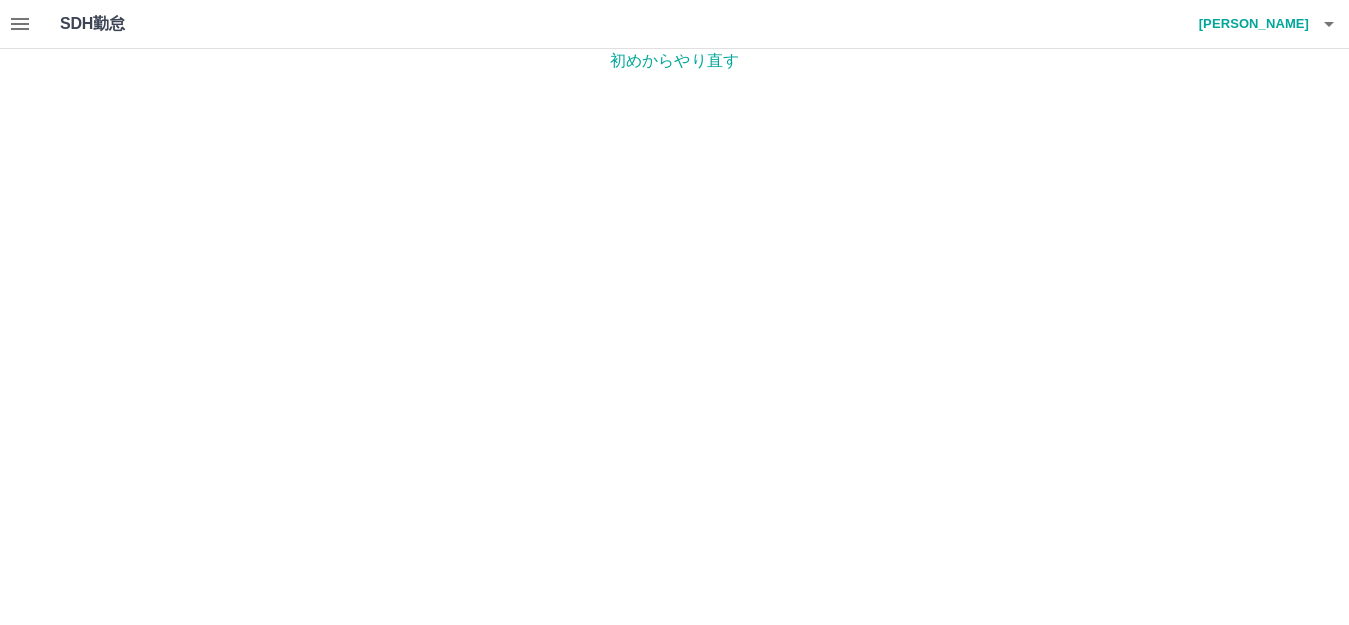scroll, scrollTop: 0, scrollLeft: 0, axis: both 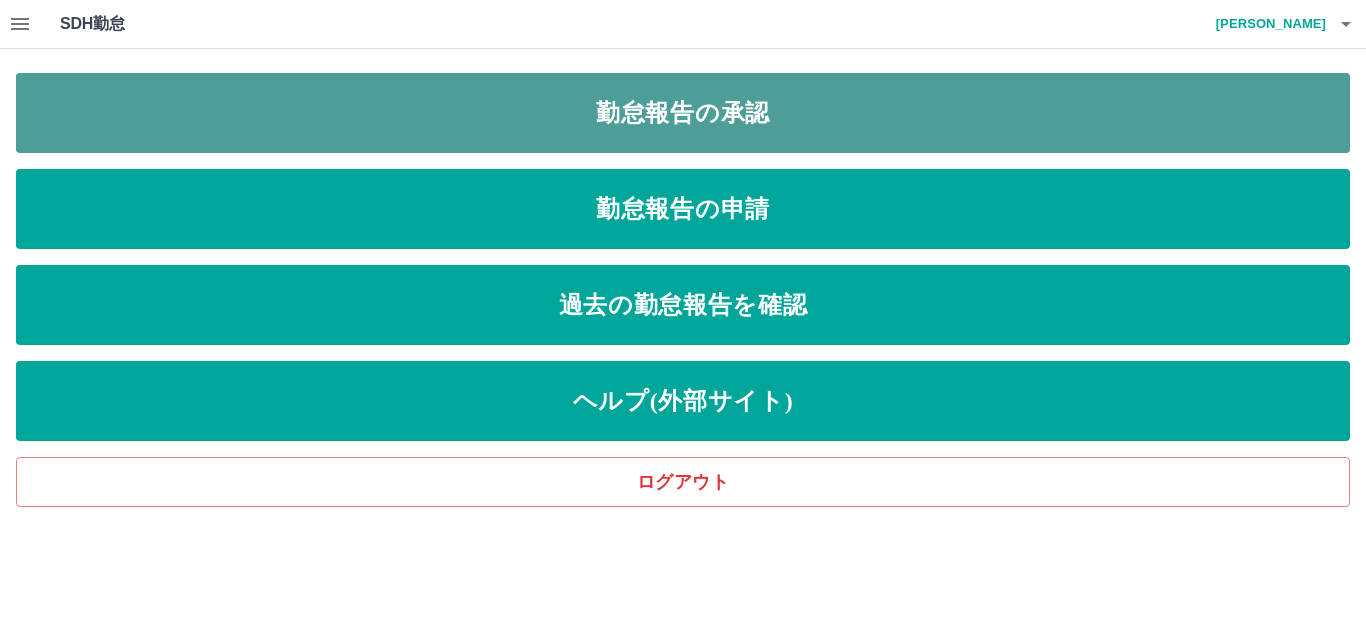 click on "勤怠報告の承認" at bounding box center [683, 113] 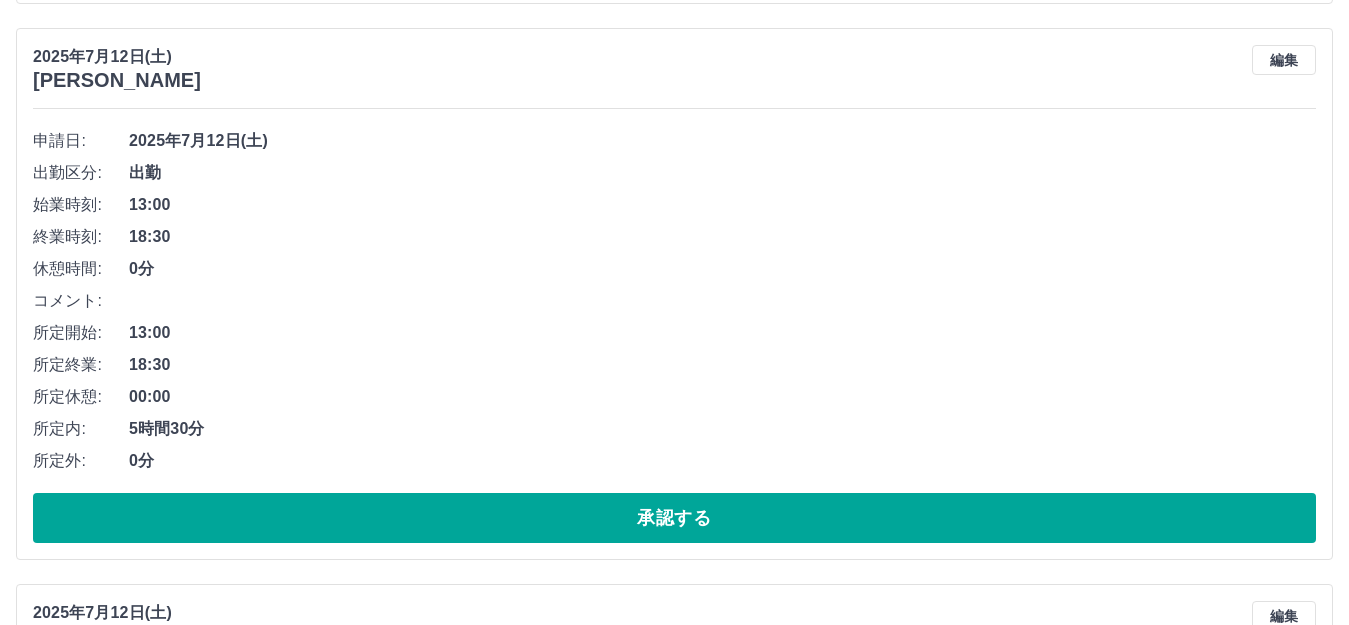 scroll, scrollTop: 800, scrollLeft: 0, axis: vertical 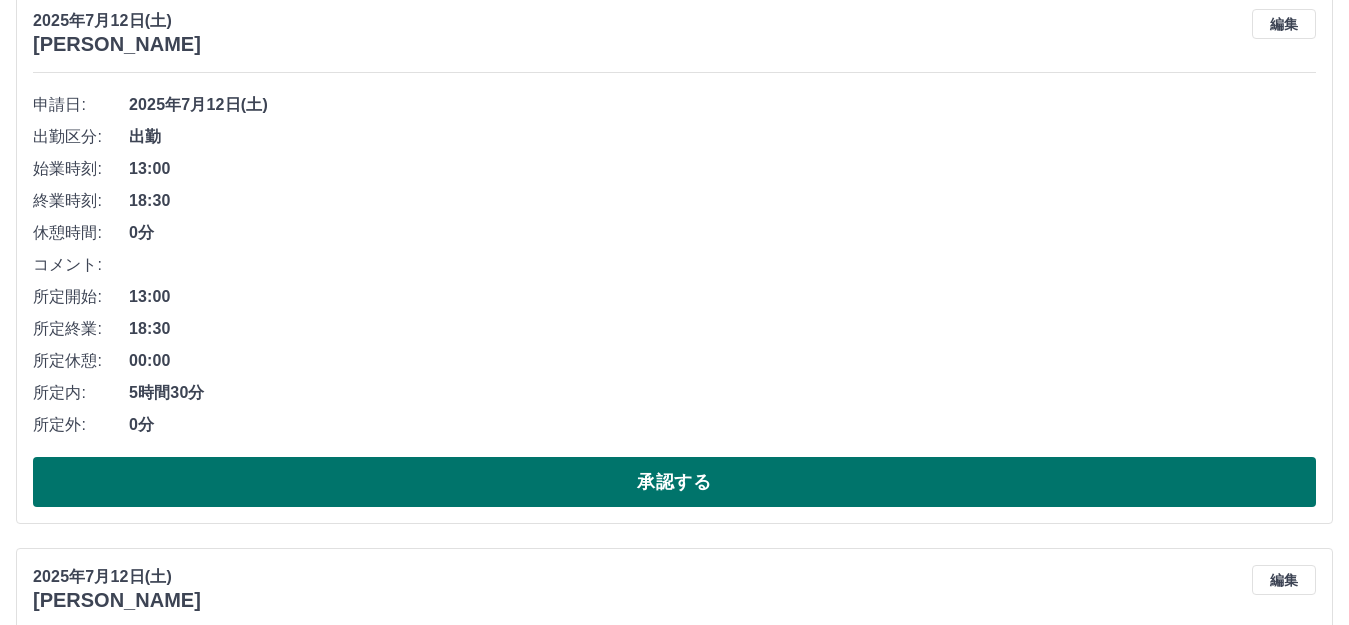 click on "承認する" at bounding box center [674, 482] 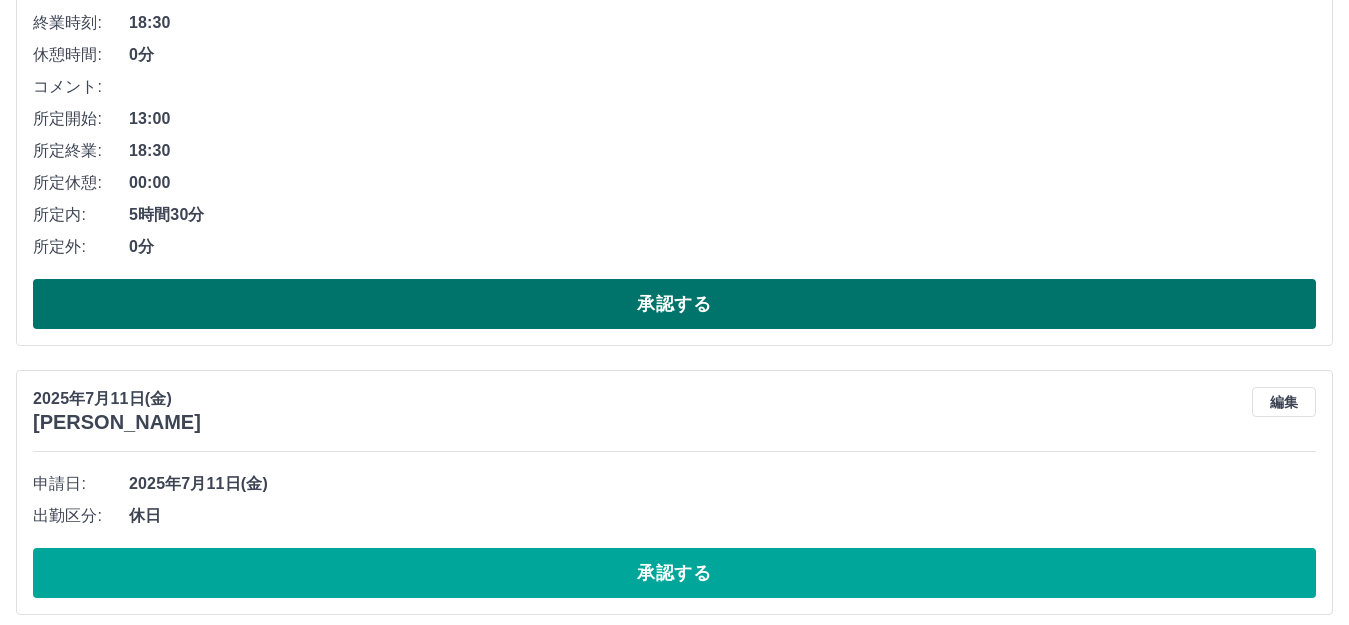 scroll, scrollTop: 1044, scrollLeft: 0, axis: vertical 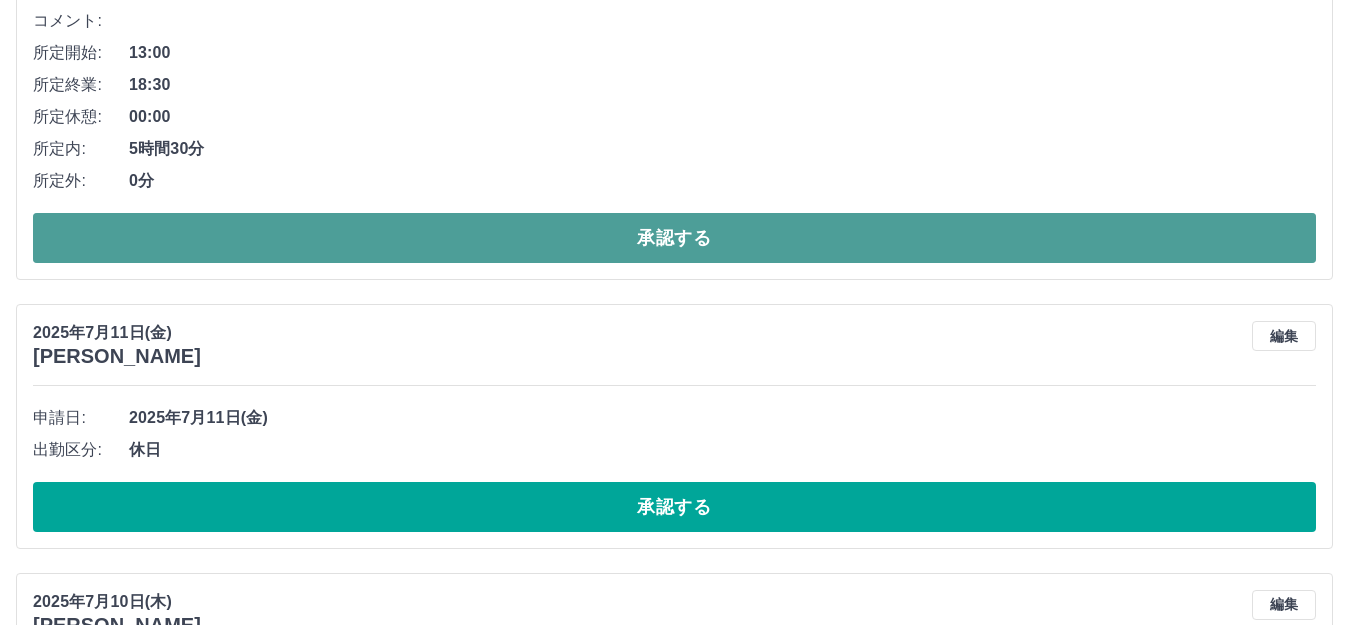 click on "承認する" at bounding box center [674, 238] 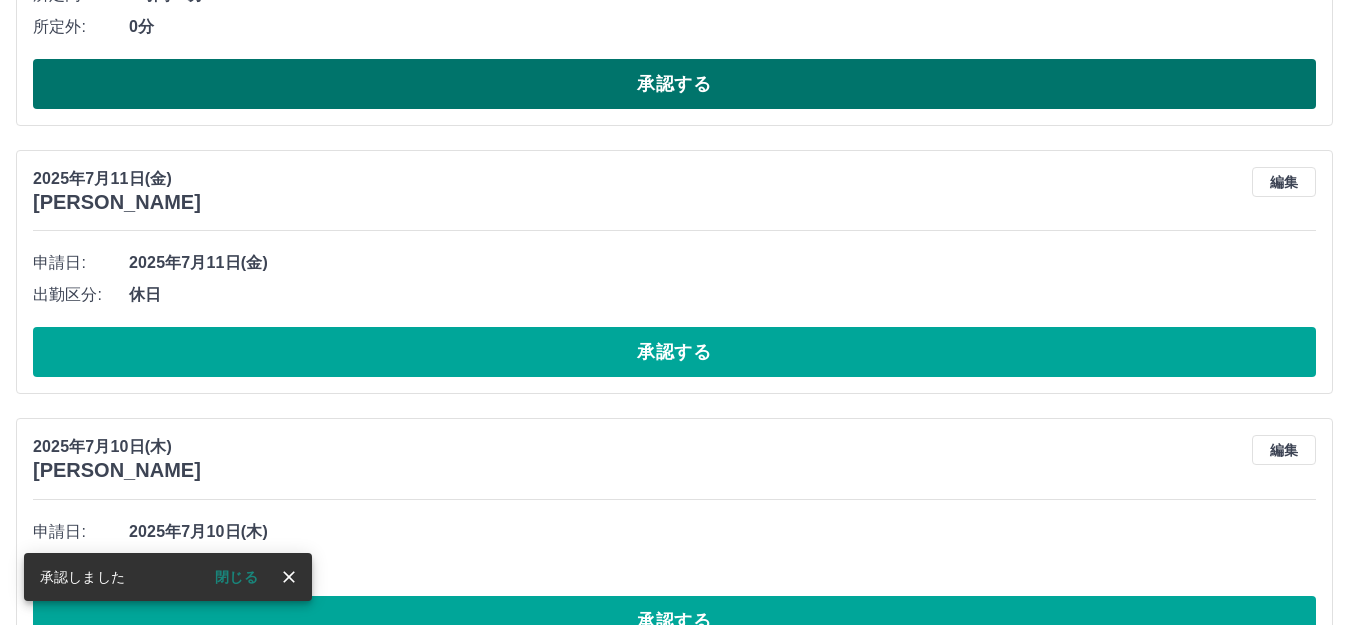 scroll, scrollTop: 688, scrollLeft: 0, axis: vertical 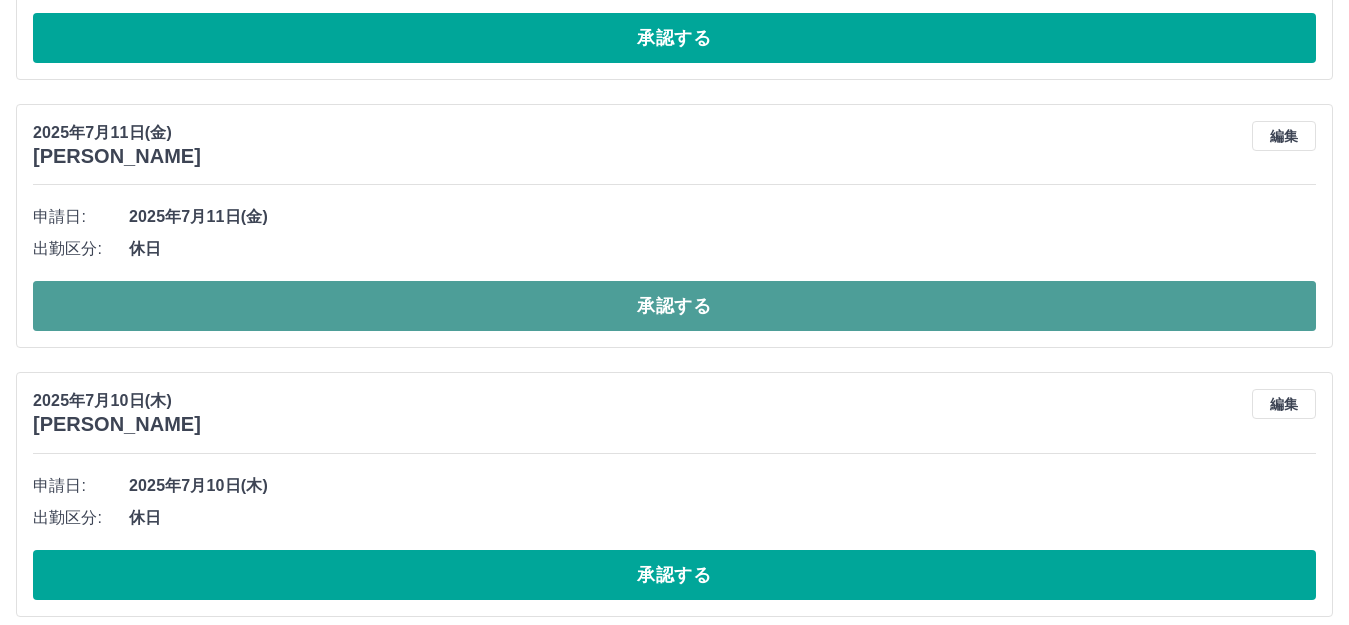 click on "承認する" at bounding box center [674, 306] 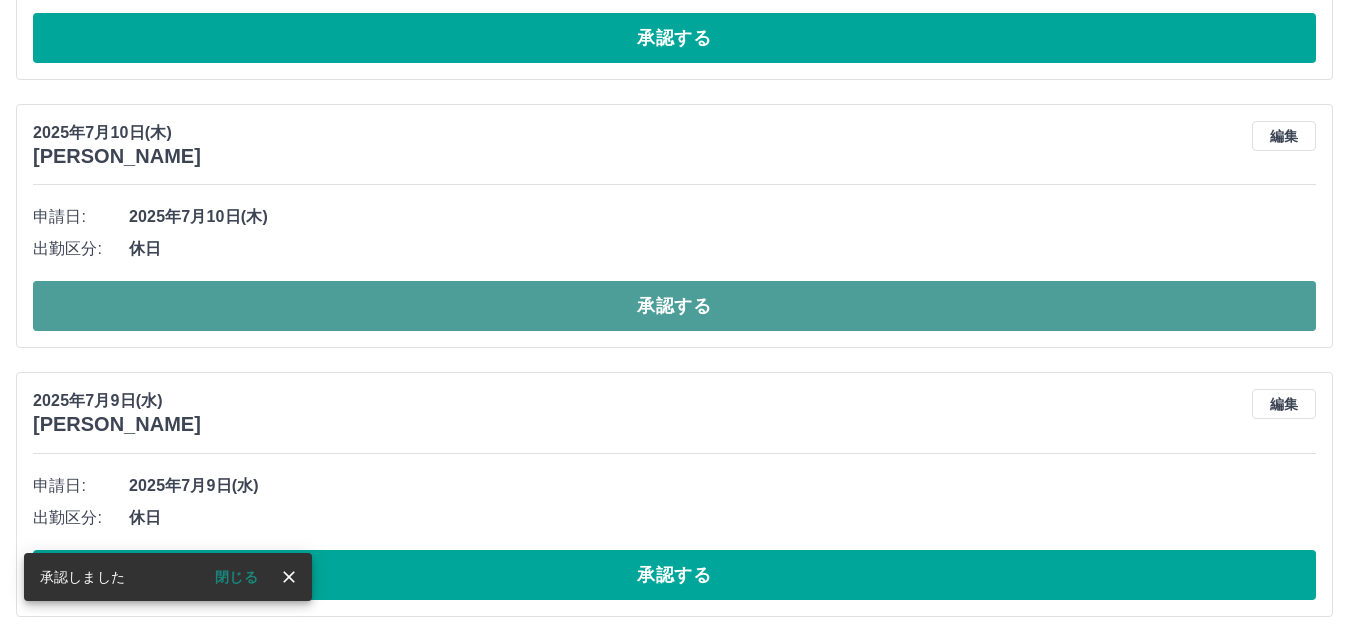 click on "承認する" at bounding box center [674, 306] 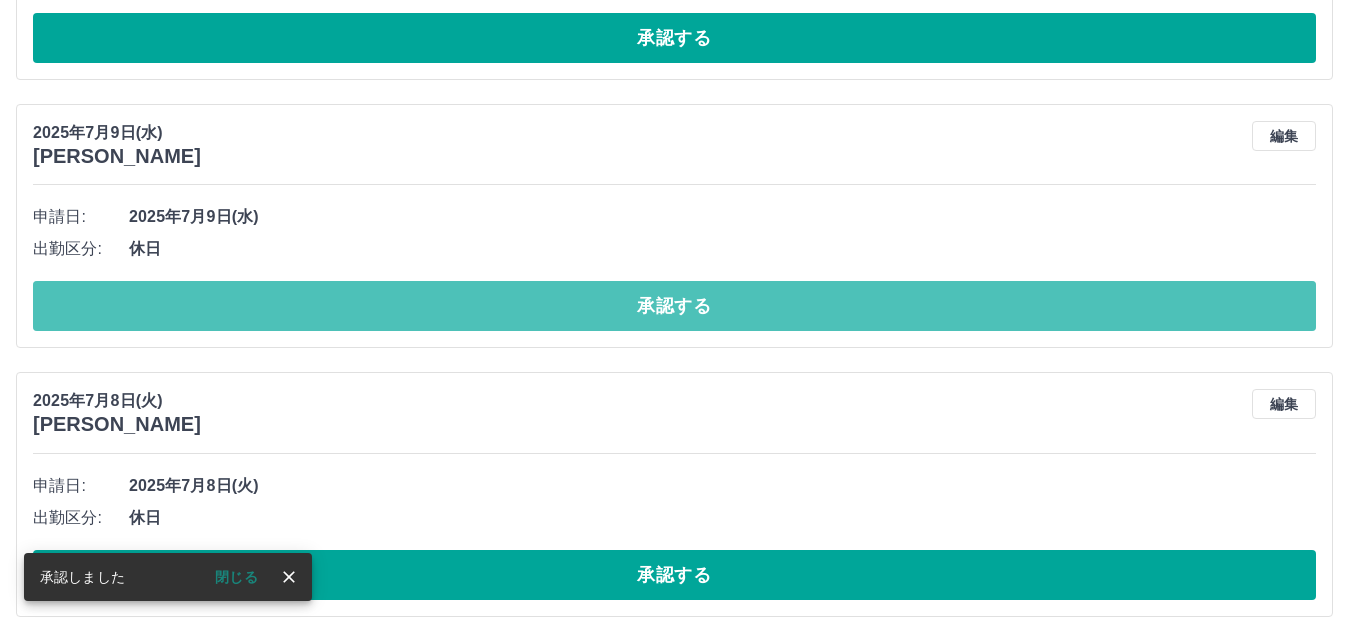 click on "承認する" at bounding box center (674, 306) 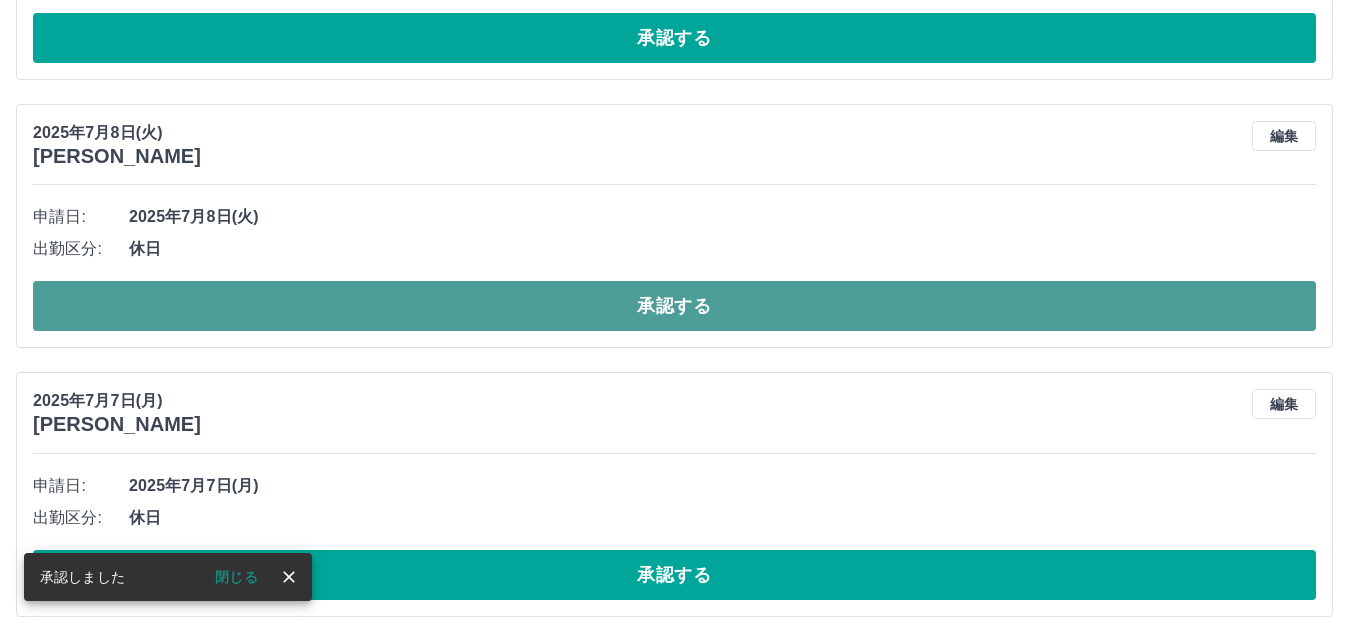 click on "承認する" at bounding box center [674, 306] 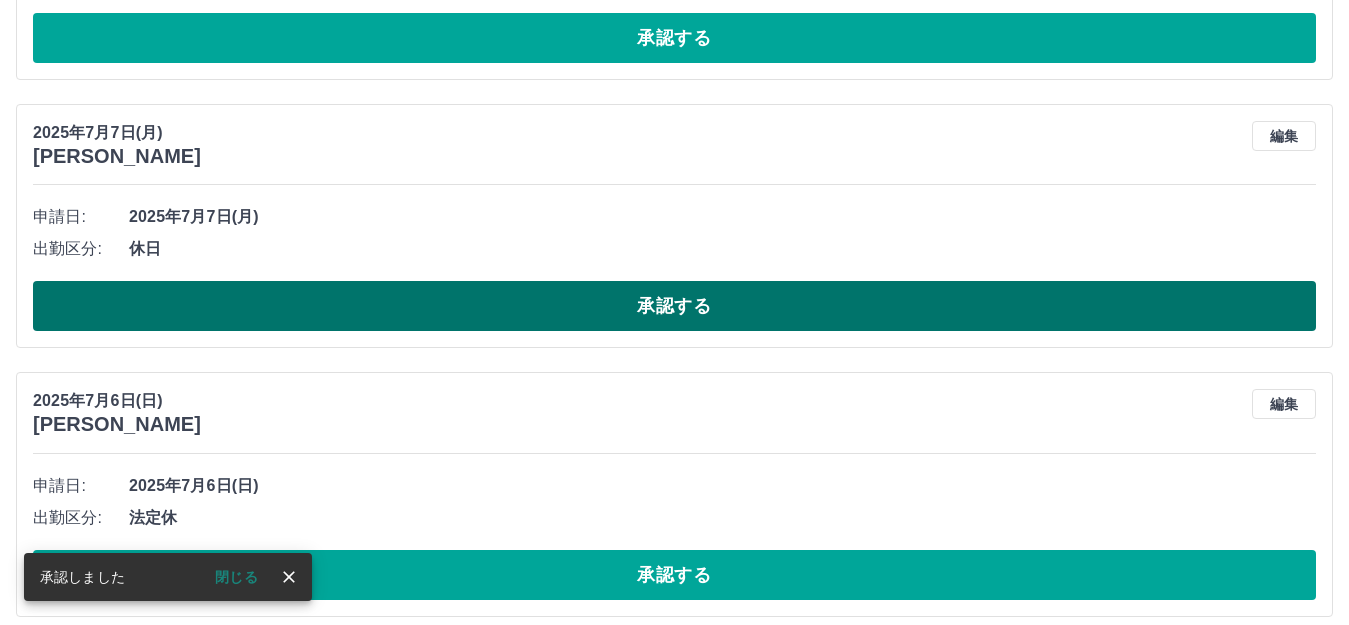 click on "承認する" at bounding box center [674, 306] 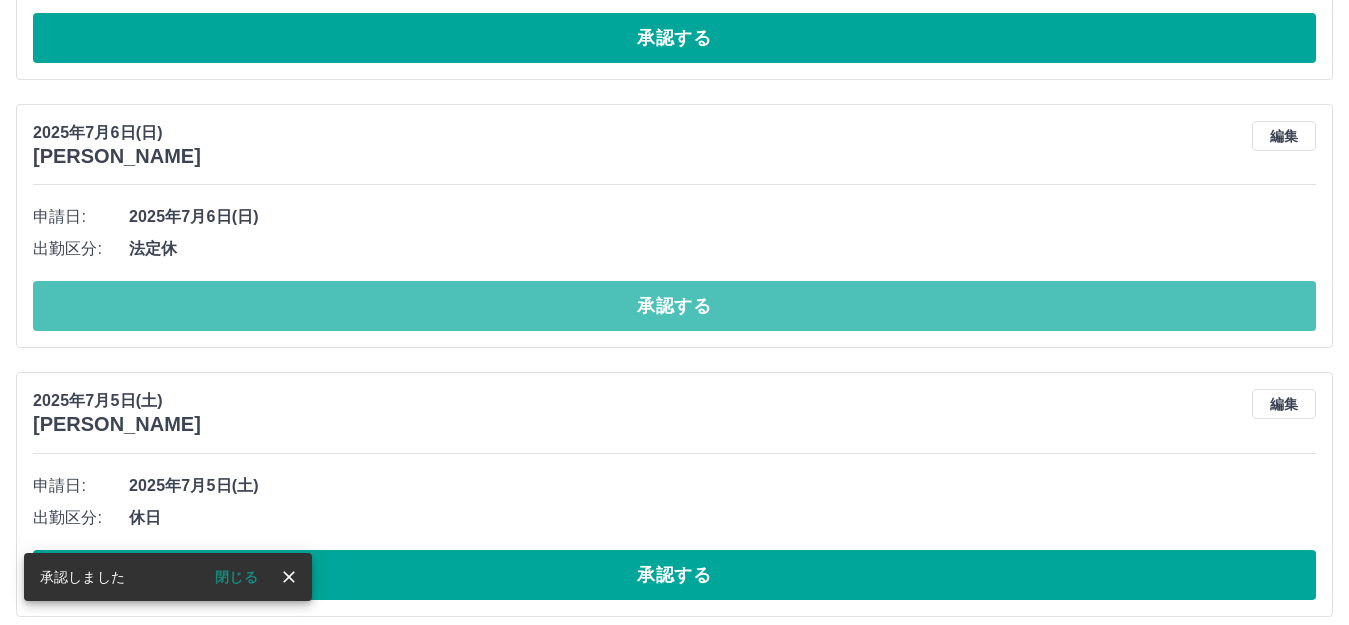 click on "承認する" at bounding box center [674, 306] 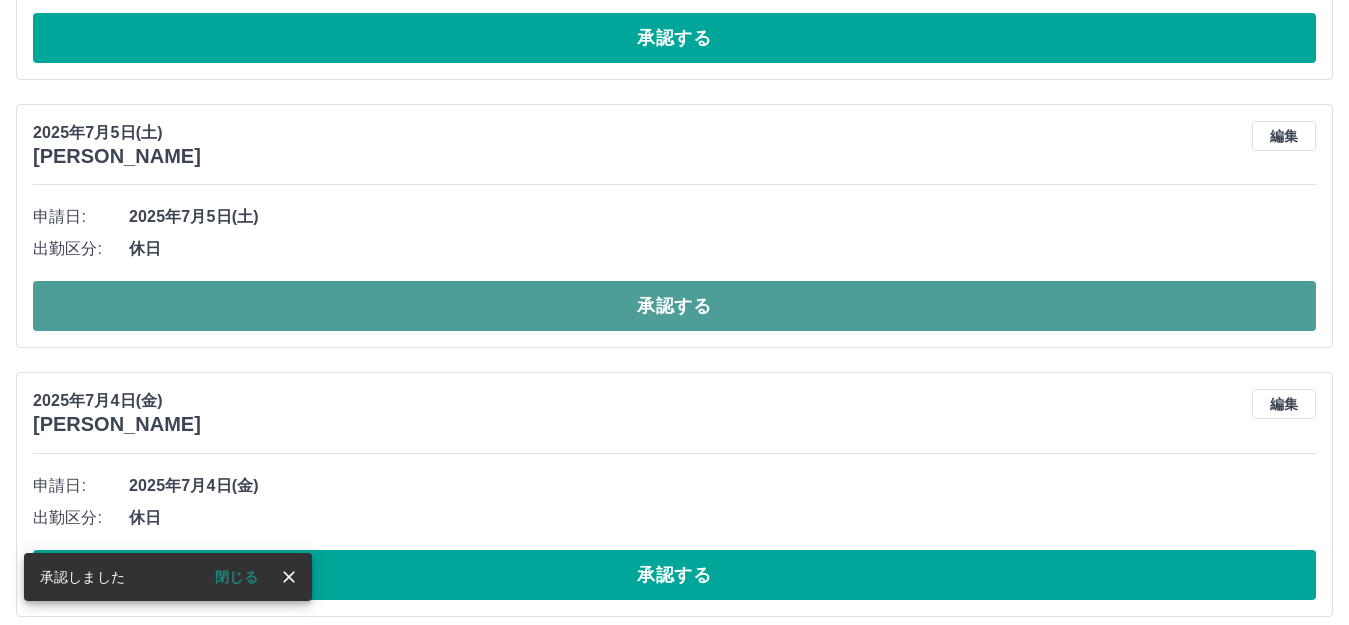 click on "承認する" at bounding box center [674, 306] 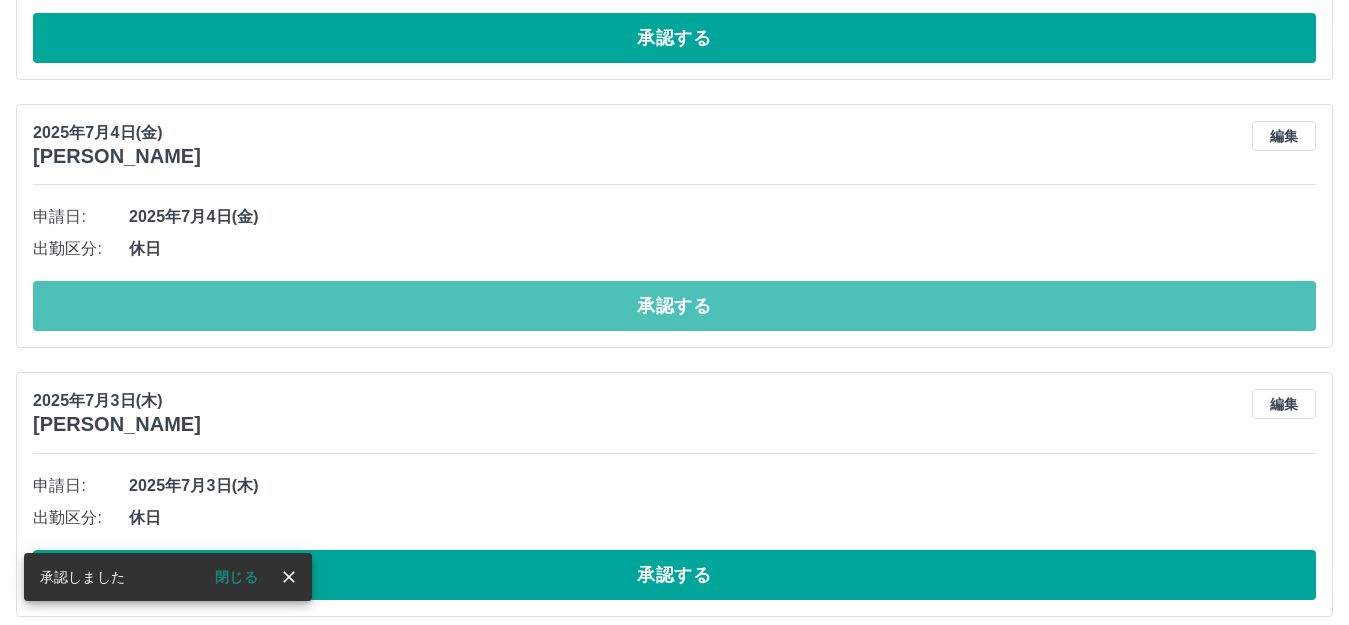 click on "承認する" at bounding box center (674, 306) 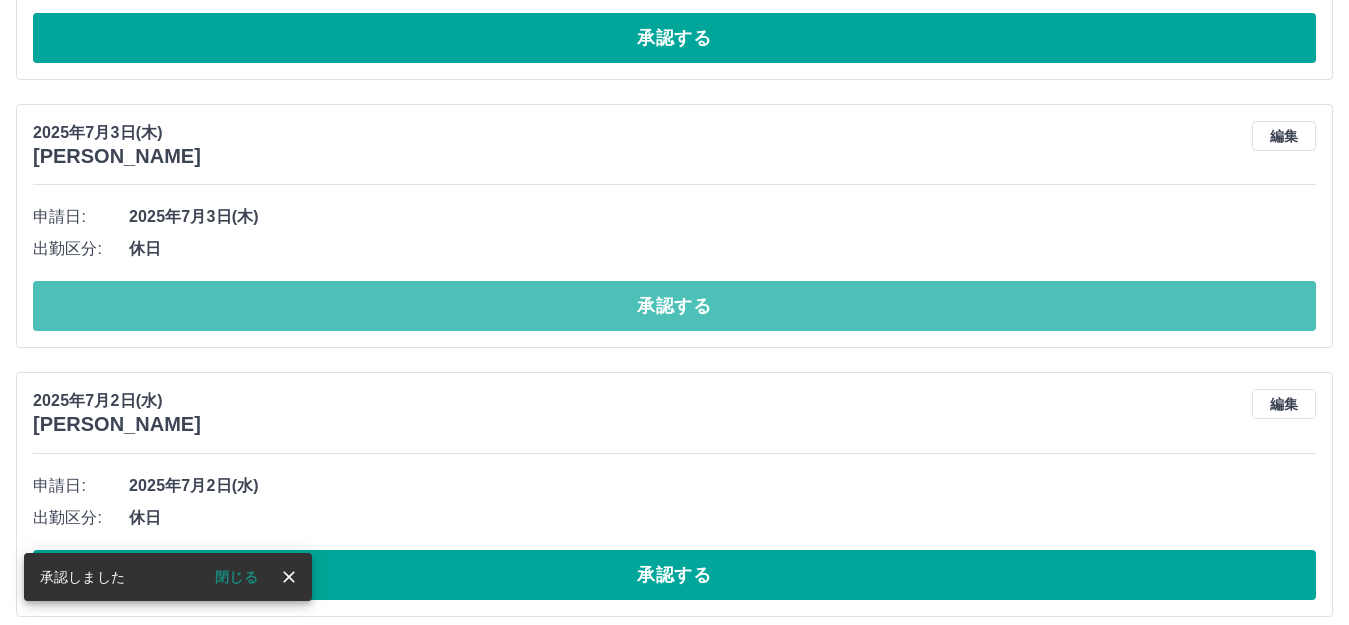 click on "承認する" at bounding box center [674, 306] 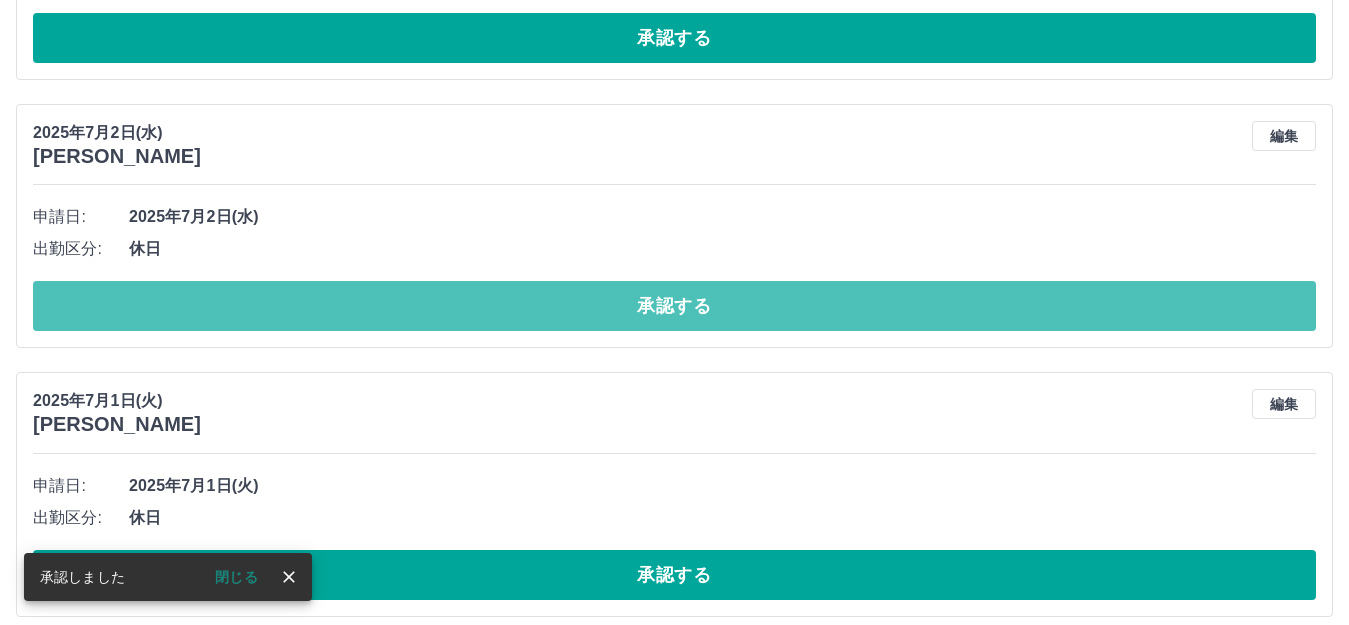 click on "承認する" at bounding box center (674, 306) 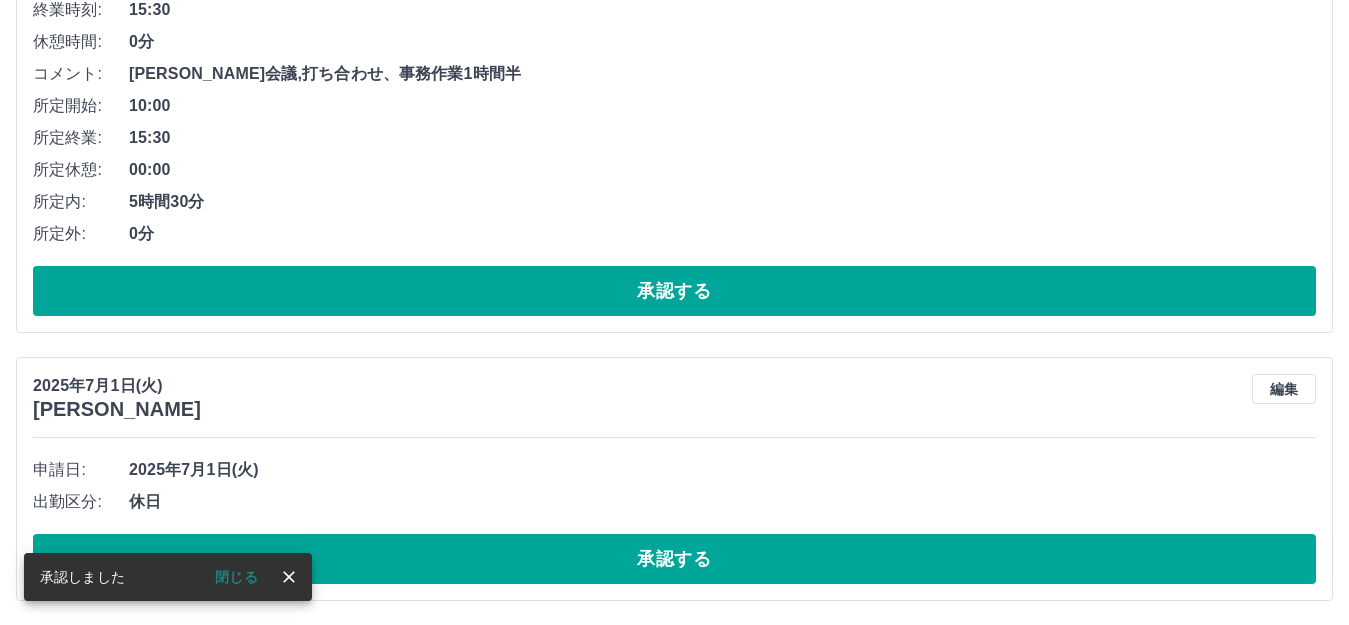 scroll, scrollTop: 437, scrollLeft: 0, axis: vertical 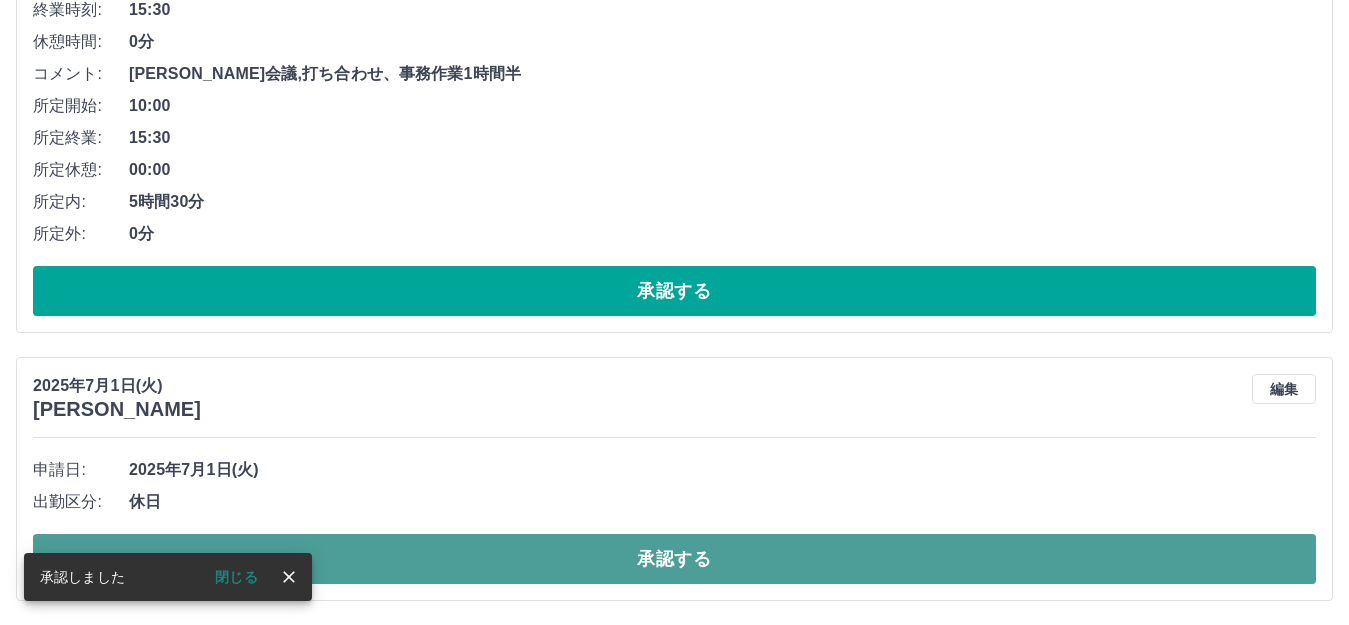 click on "承認する" at bounding box center [674, 559] 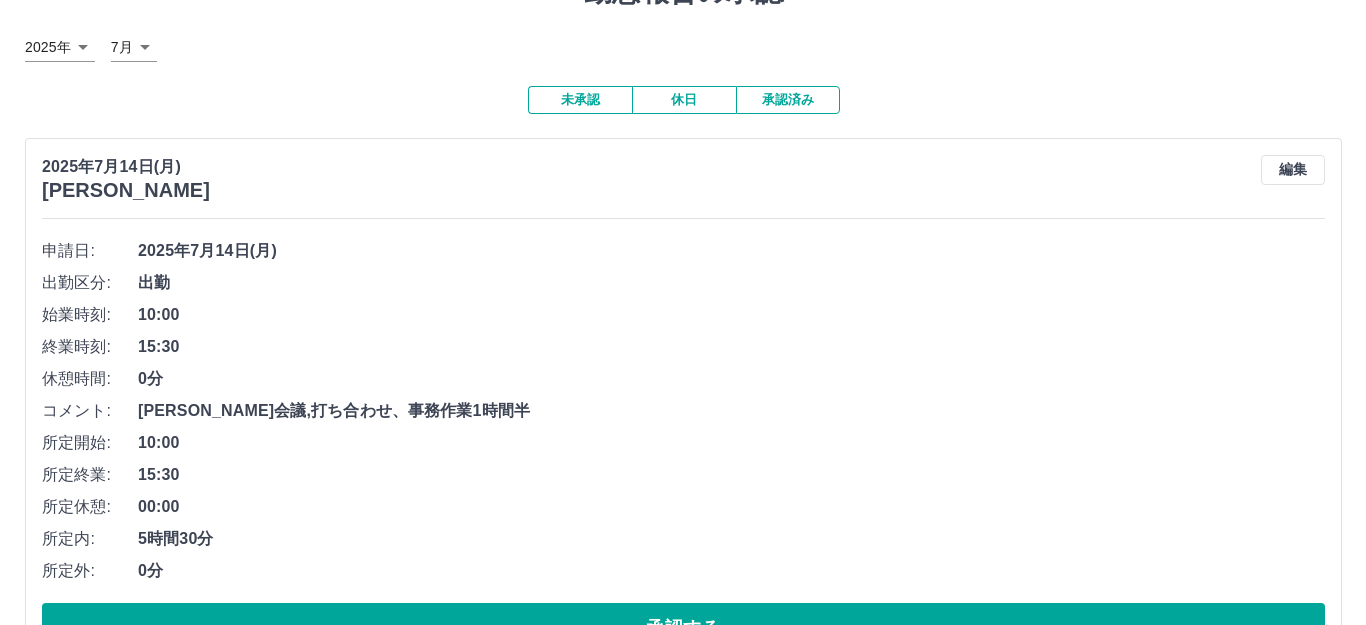 scroll, scrollTop: 0, scrollLeft: 0, axis: both 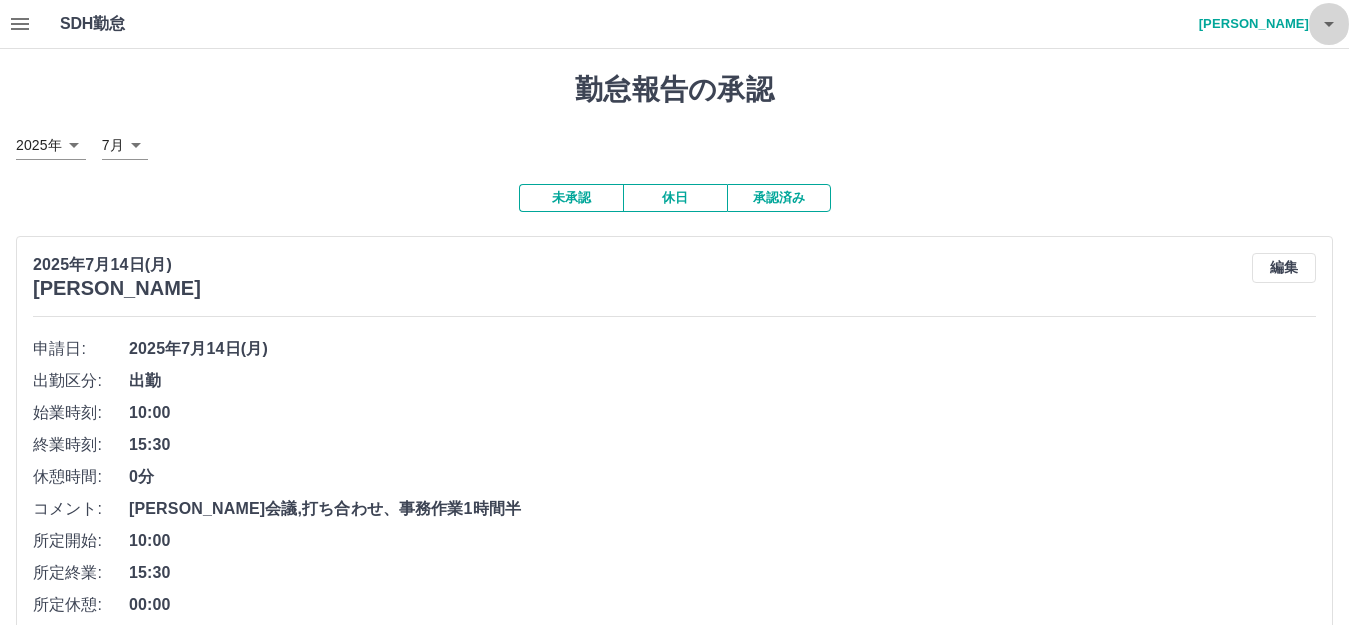 click 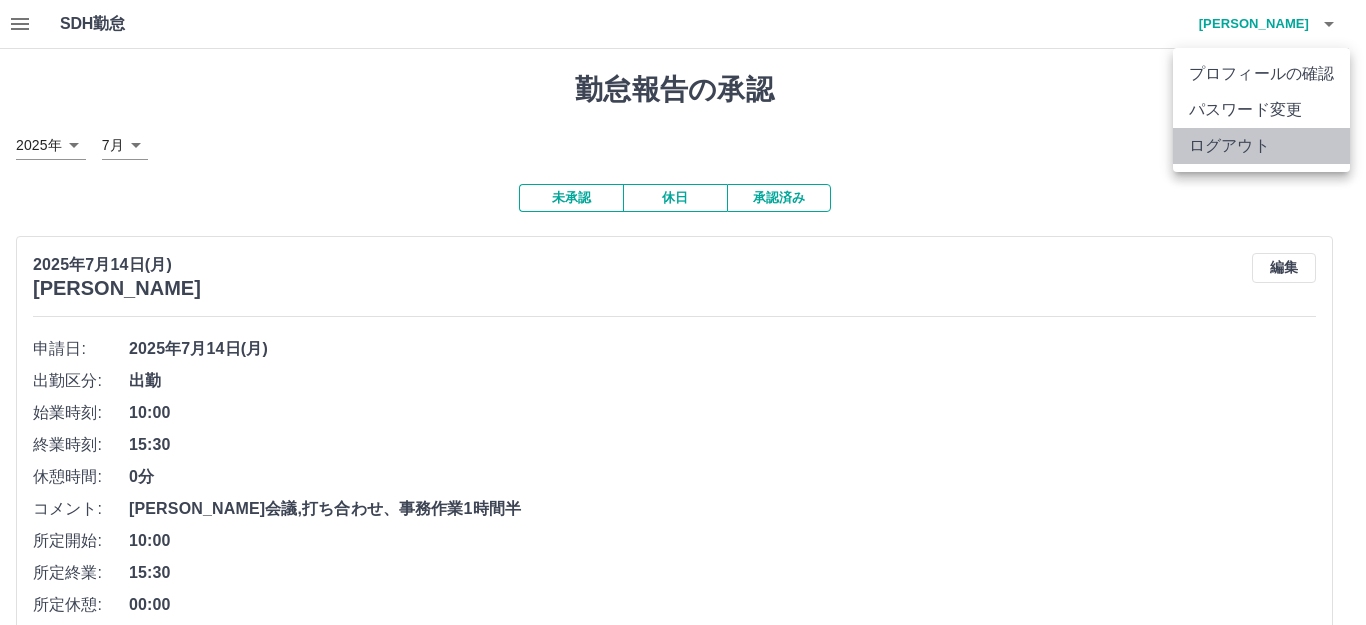 click on "ログアウト" at bounding box center [1261, 146] 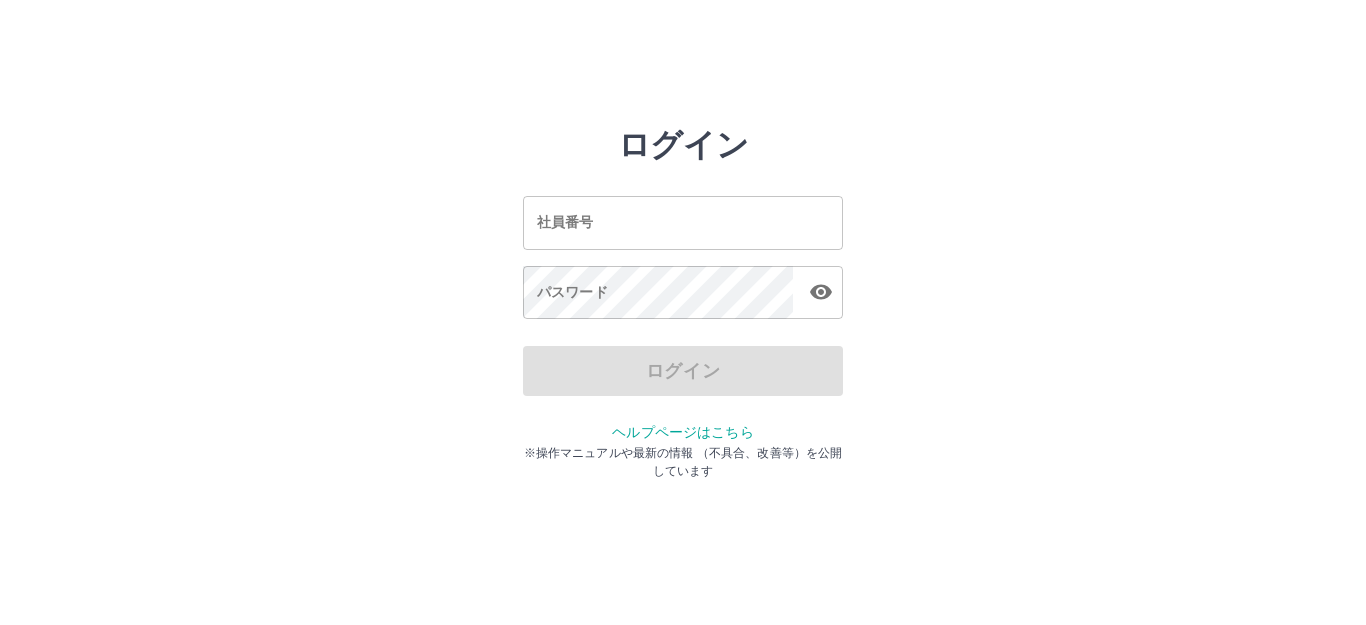 scroll, scrollTop: 0, scrollLeft: 0, axis: both 